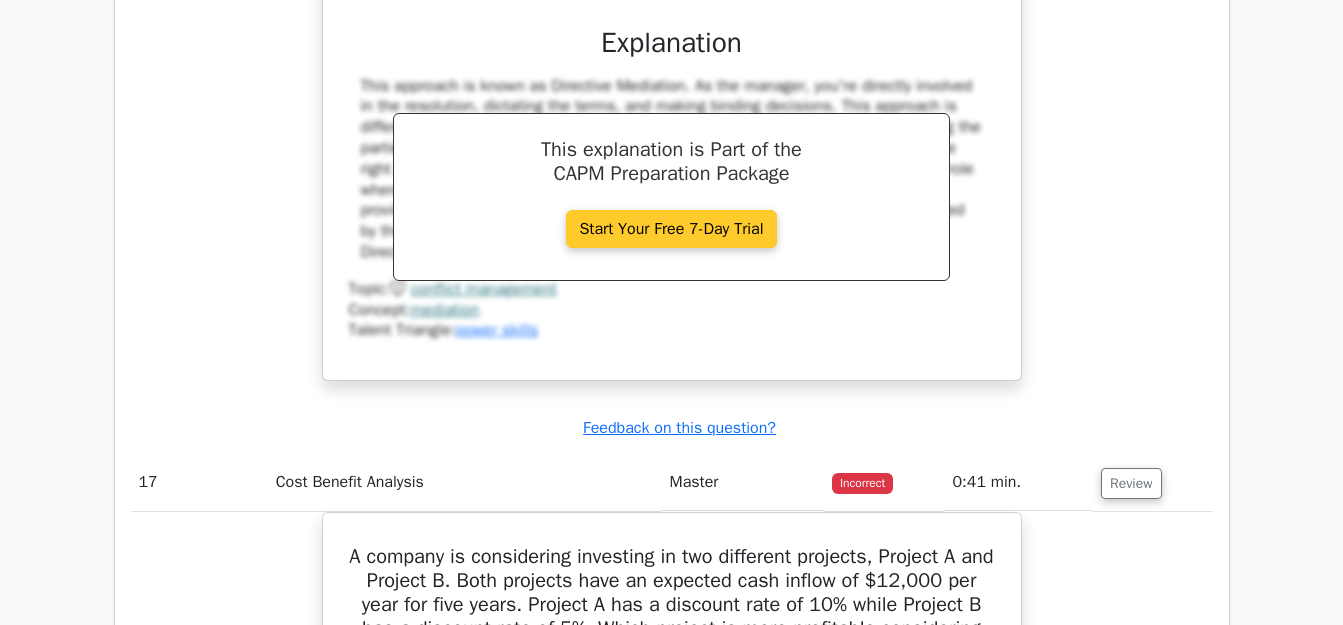scroll, scrollTop: 3978, scrollLeft: 0, axis: vertical 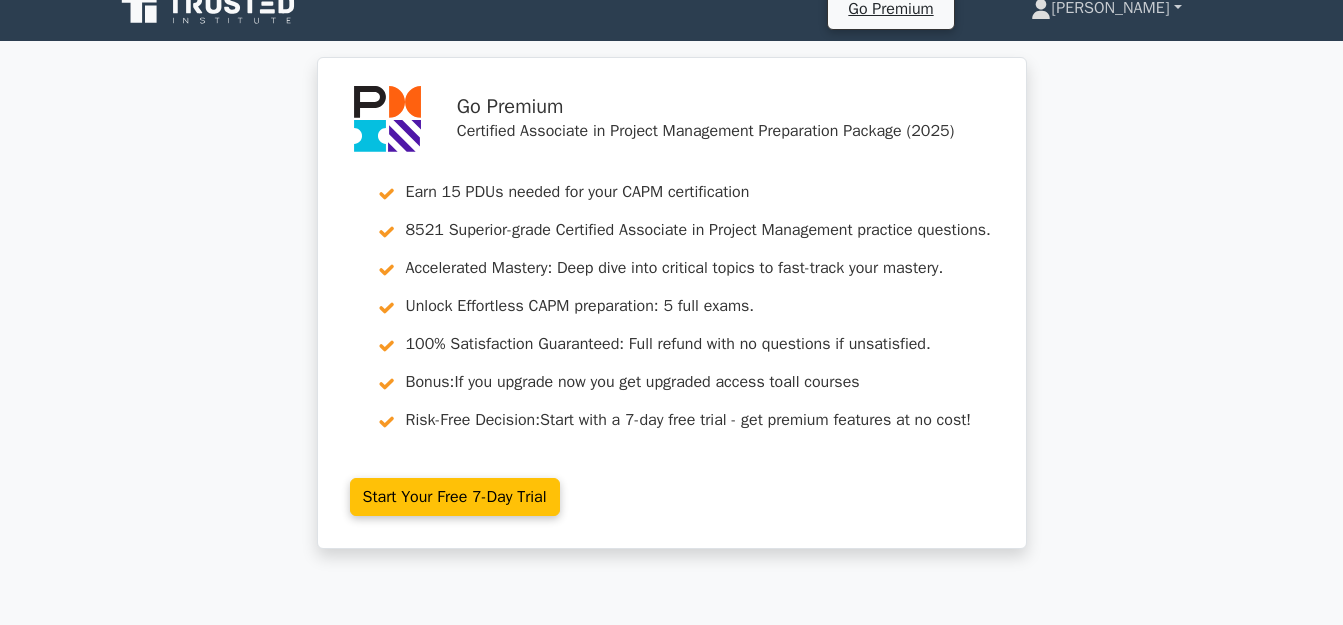 drag, startPoint x: 1272, startPoint y: 342, endPoint x: 1164, endPoint y: 38, distance: 322.61432 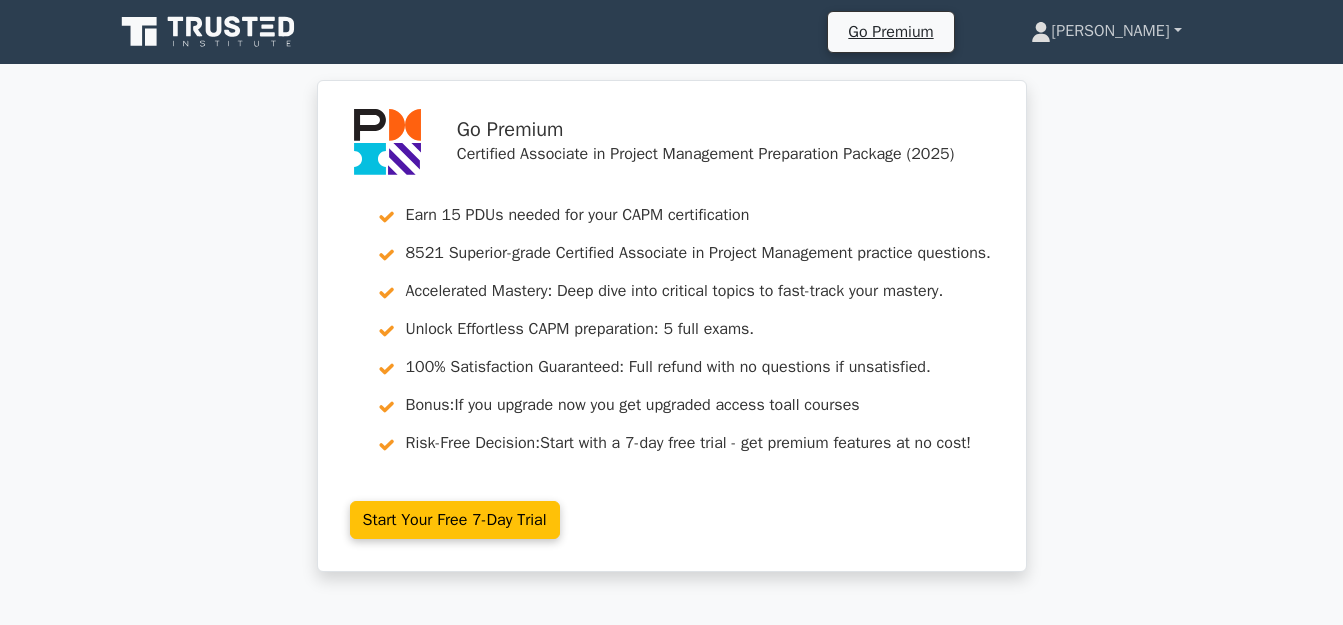 click on "[PERSON_NAME]" at bounding box center (1106, 31) 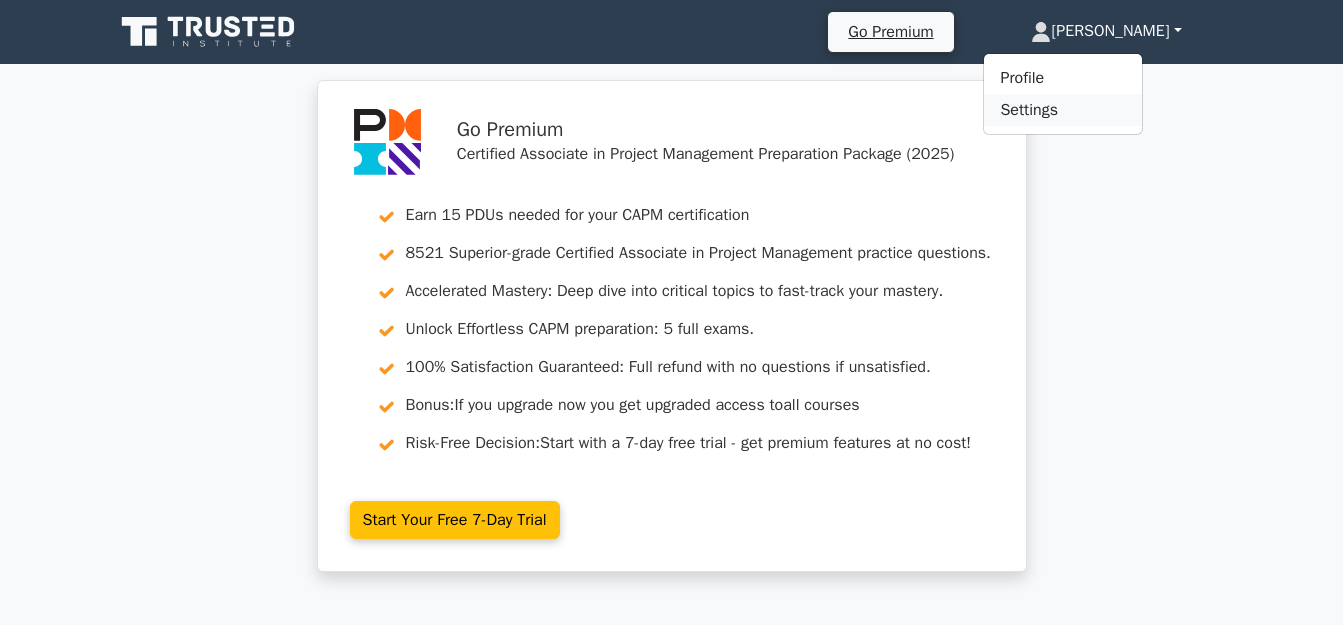 click on "Settings" at bounding box center [1063, 110] 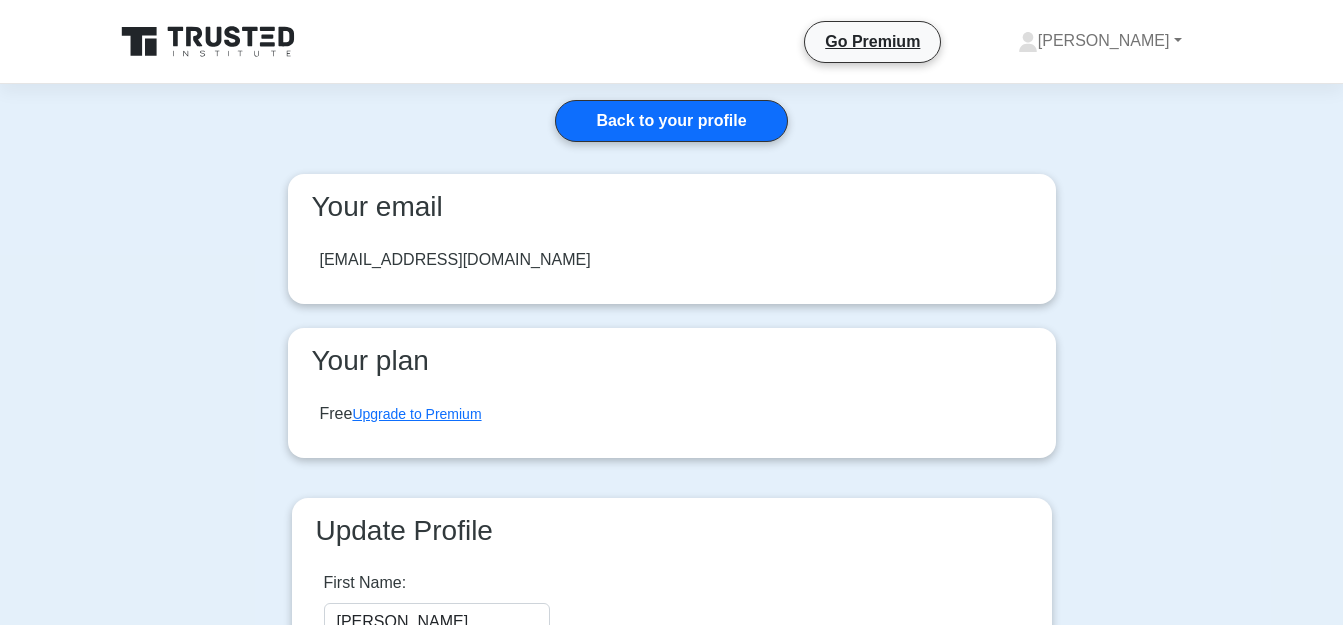 scroll, scrollTop: 0, scrollLeft: 0, axis: both 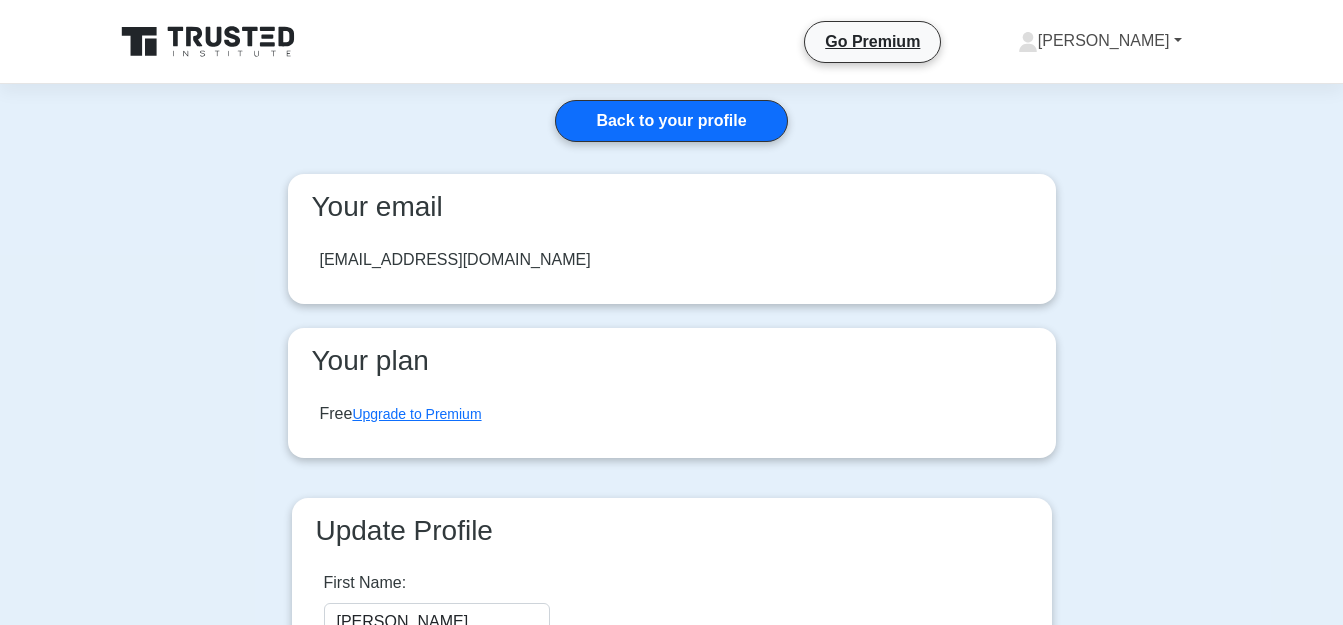 click on "[PERSON_NAME]" at bounding box center [1100, 41] 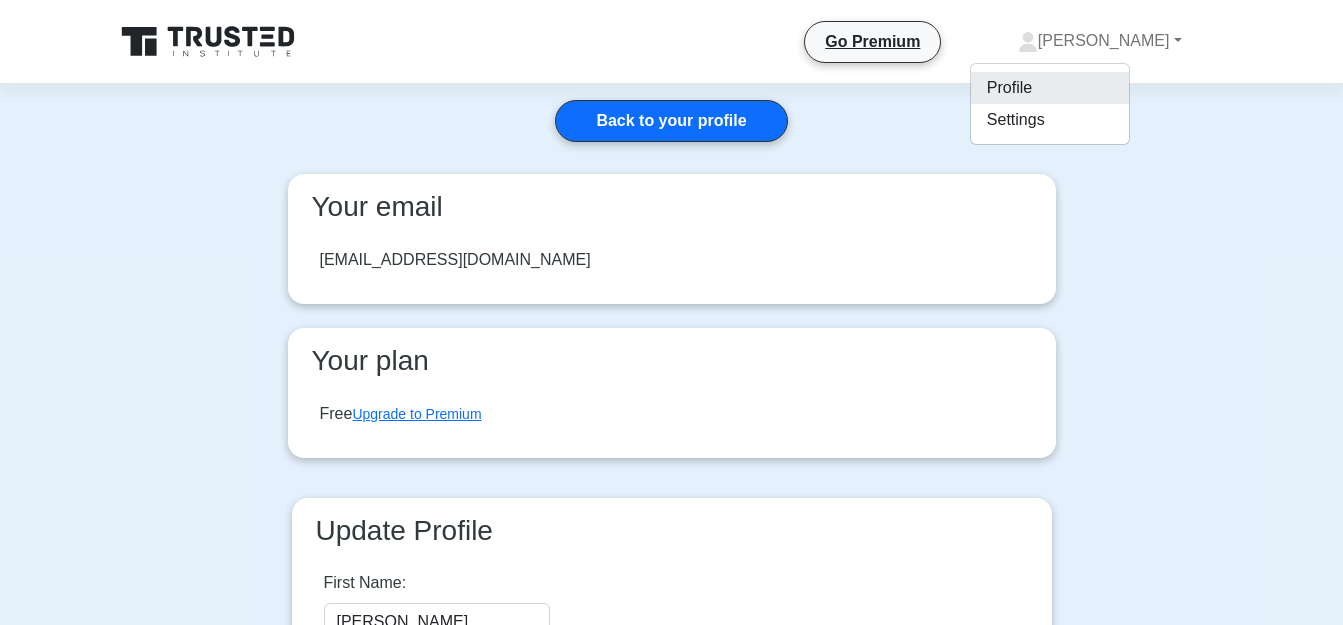 click on "Profile" at bounding box center [1050, 88] 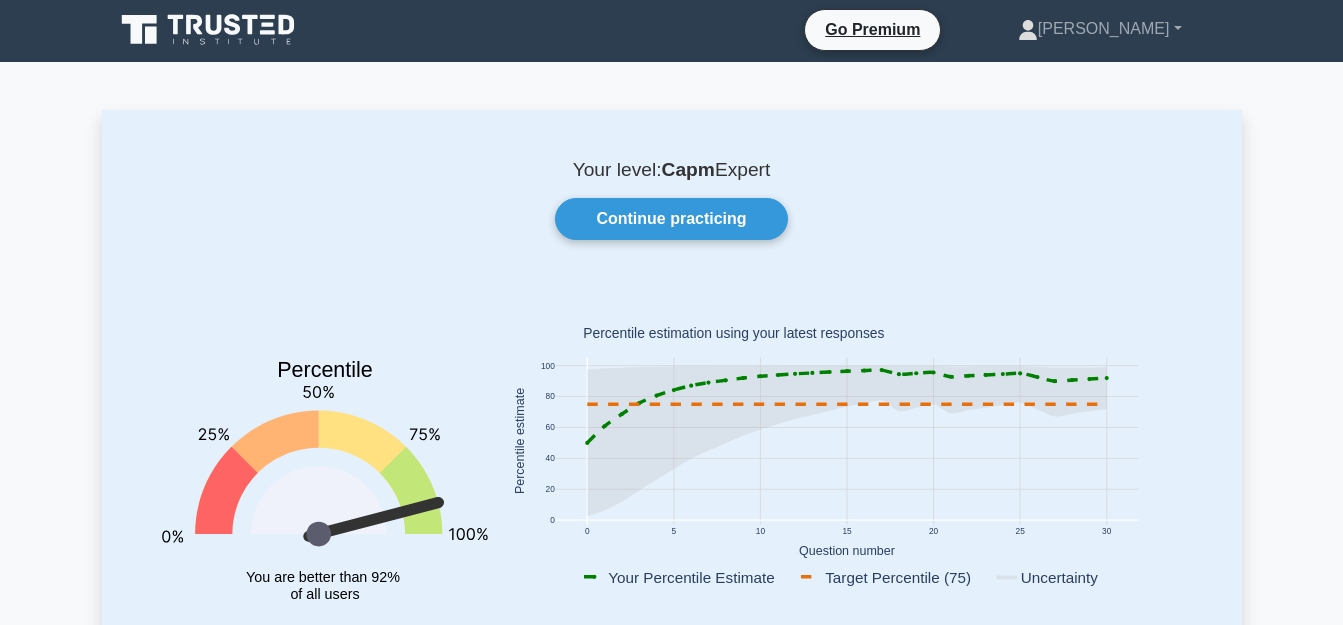 scroll, scrollTop: 0, scrollLeft: 0, axis: both 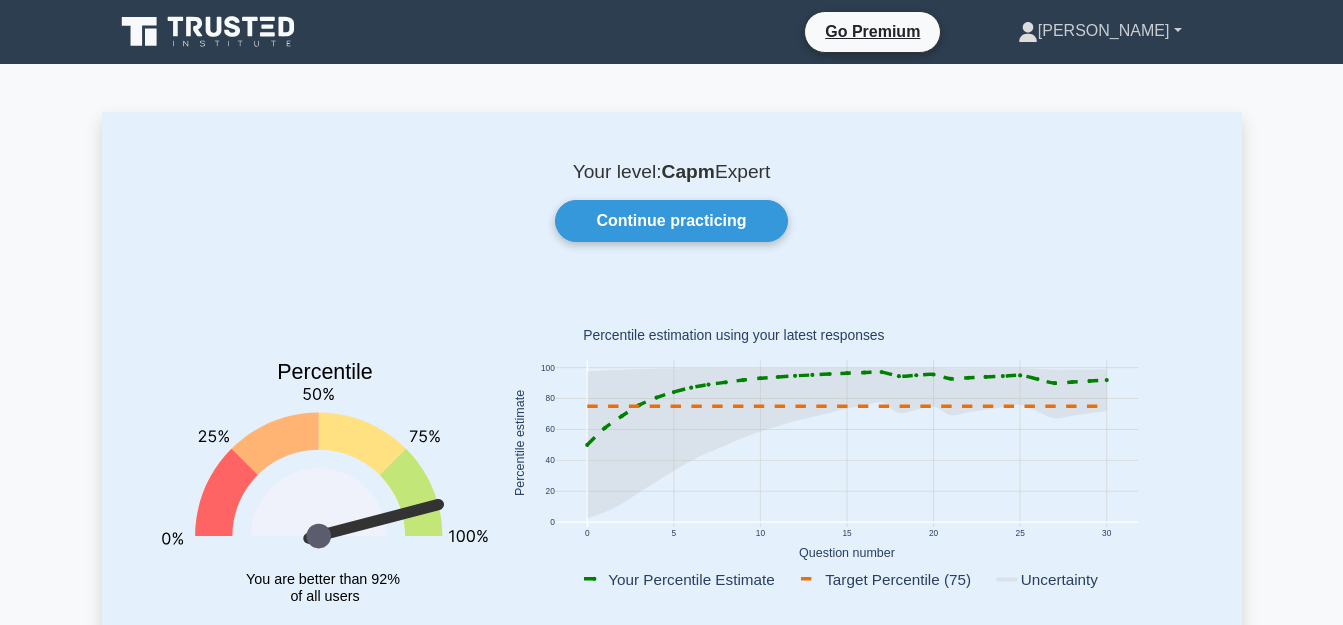 click on "[PERSON_NAME]" at bounding box center [1100, 31] 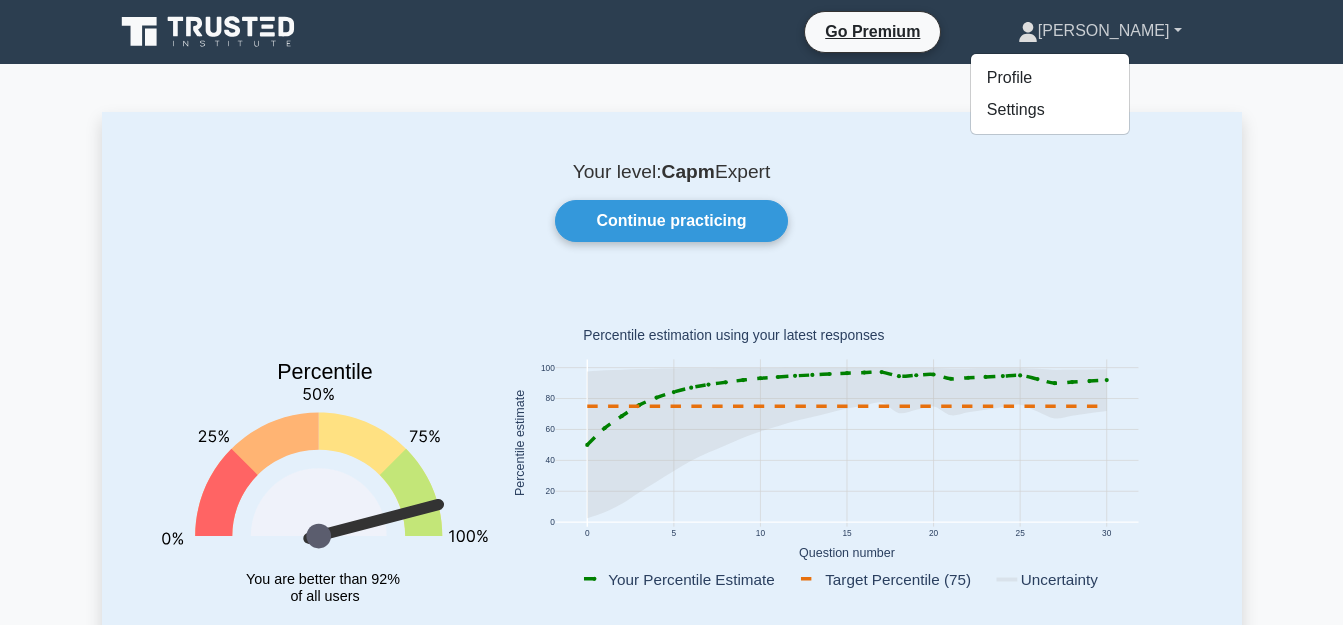 click on "[PERSON_NAME]" at bounding box center [1100, 31] 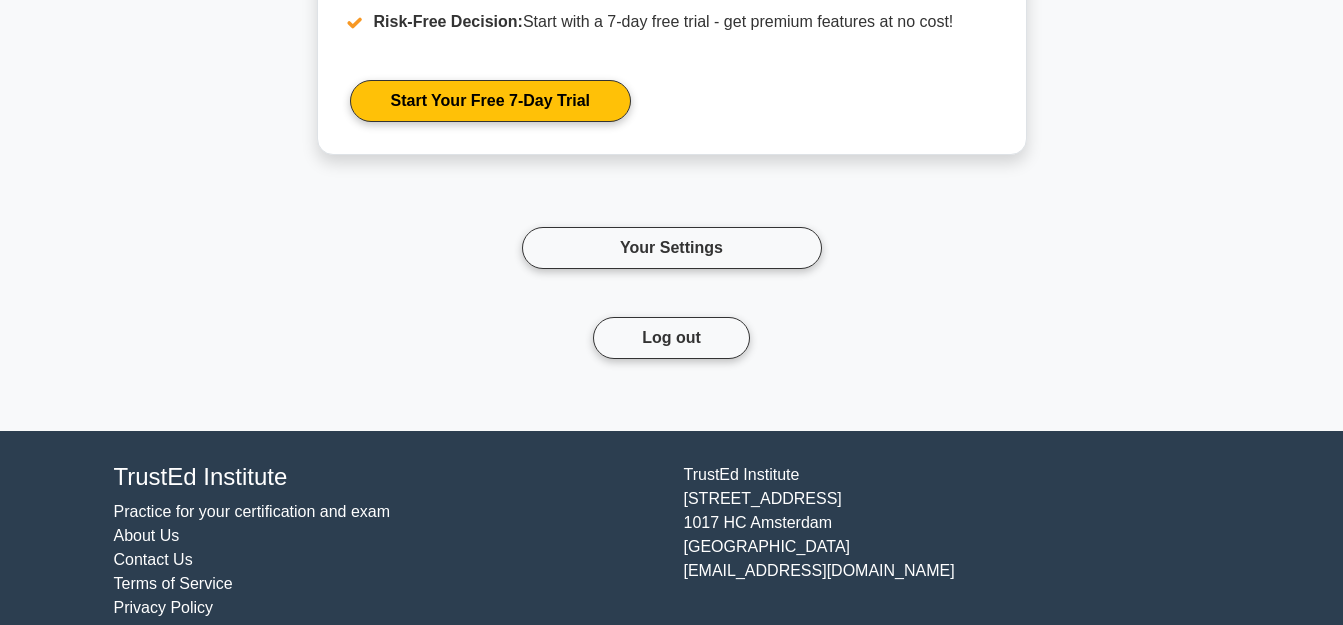 scroll, scrollTop: 2448, scrollLeft: 0, axis: vertical 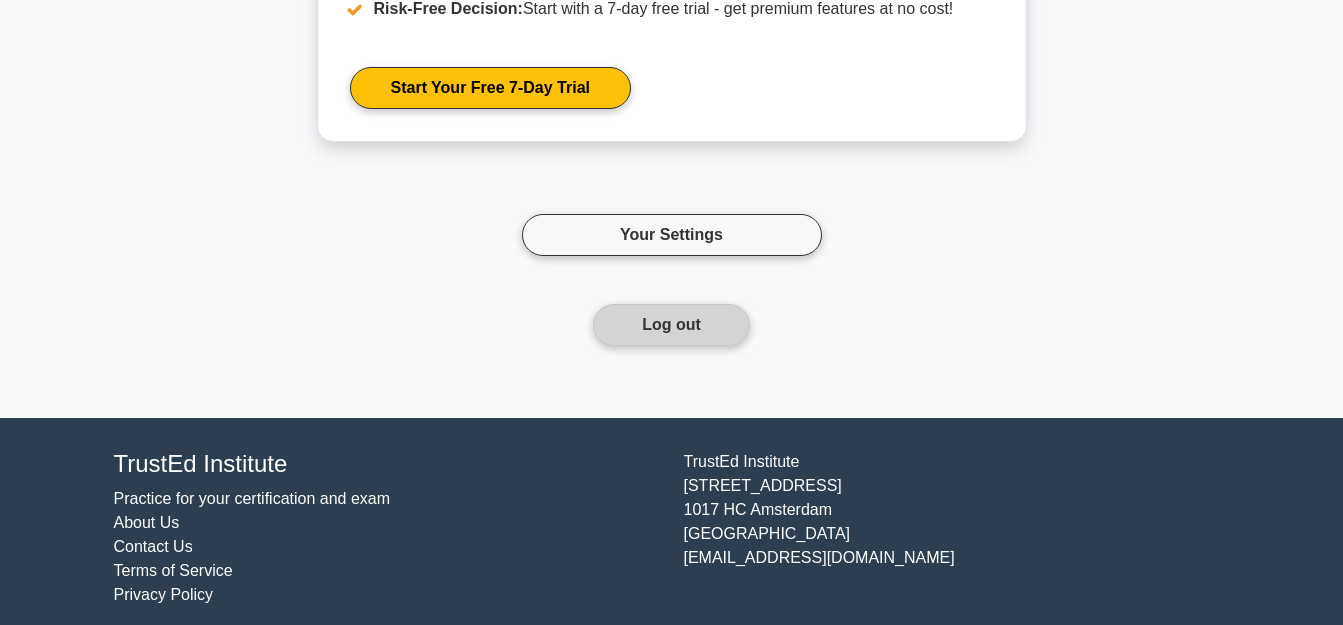 click on "Log out" at bounding box center (671, 325) 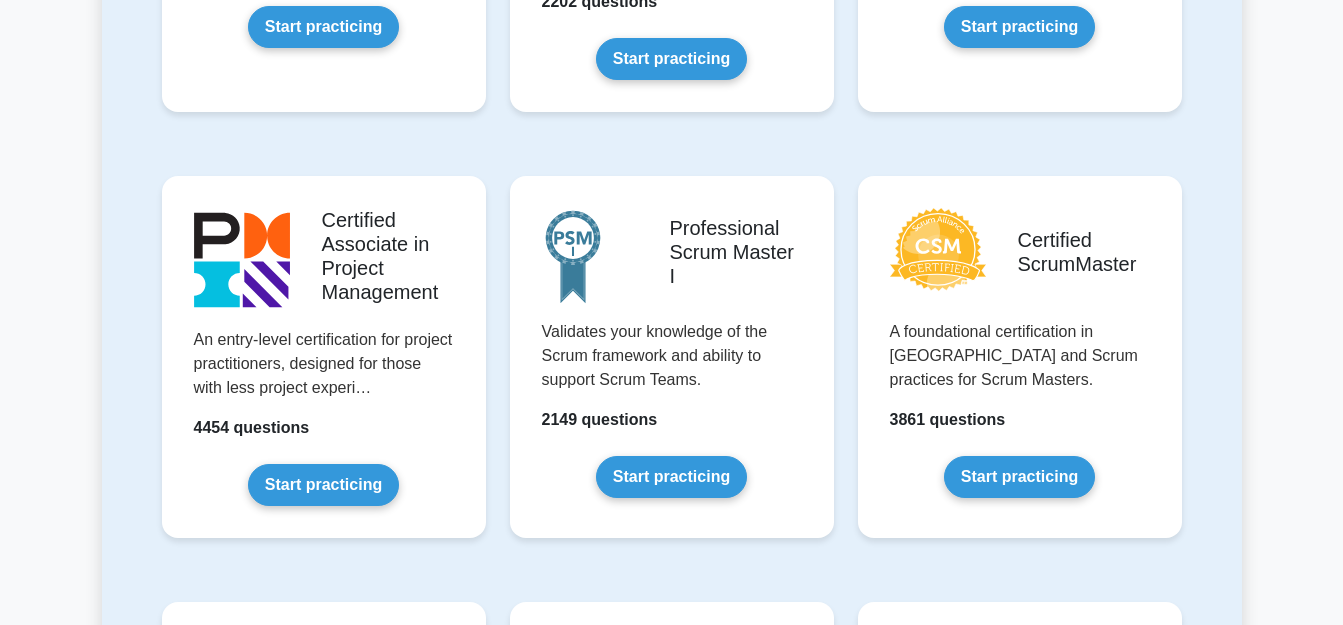 scroll, scrollTop: 816, scrollLeft: 0, axis: vertical 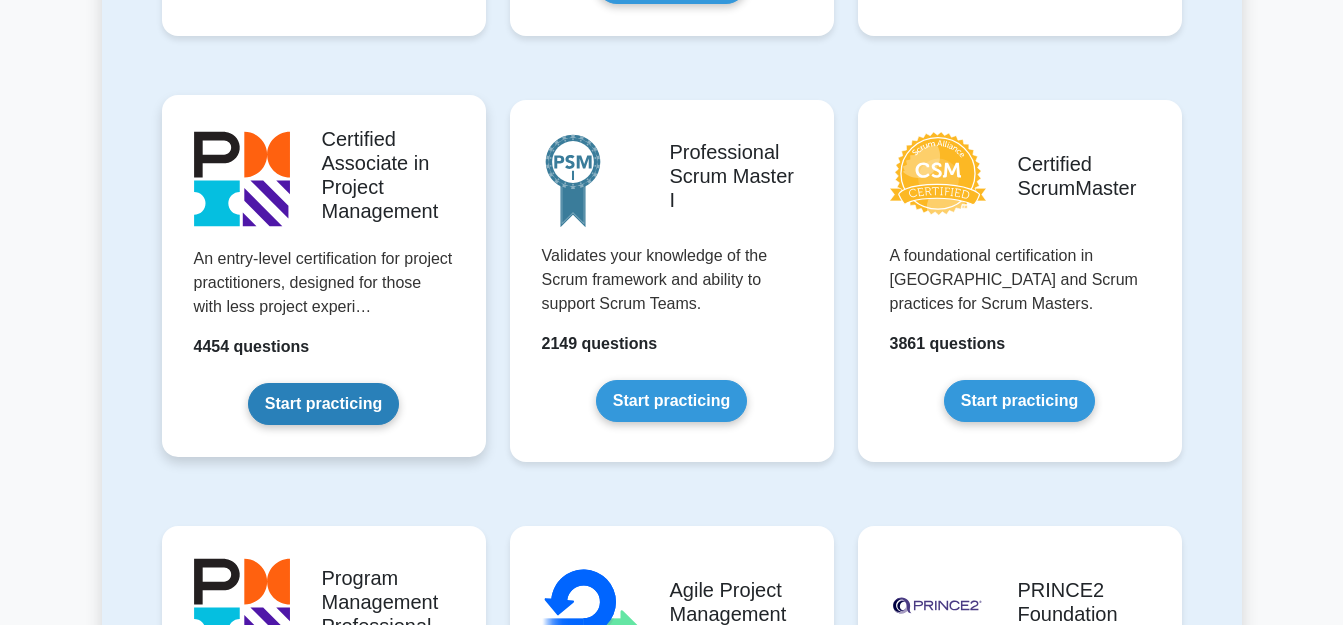 click on "Start practicing" at bounding box center (323, 404) 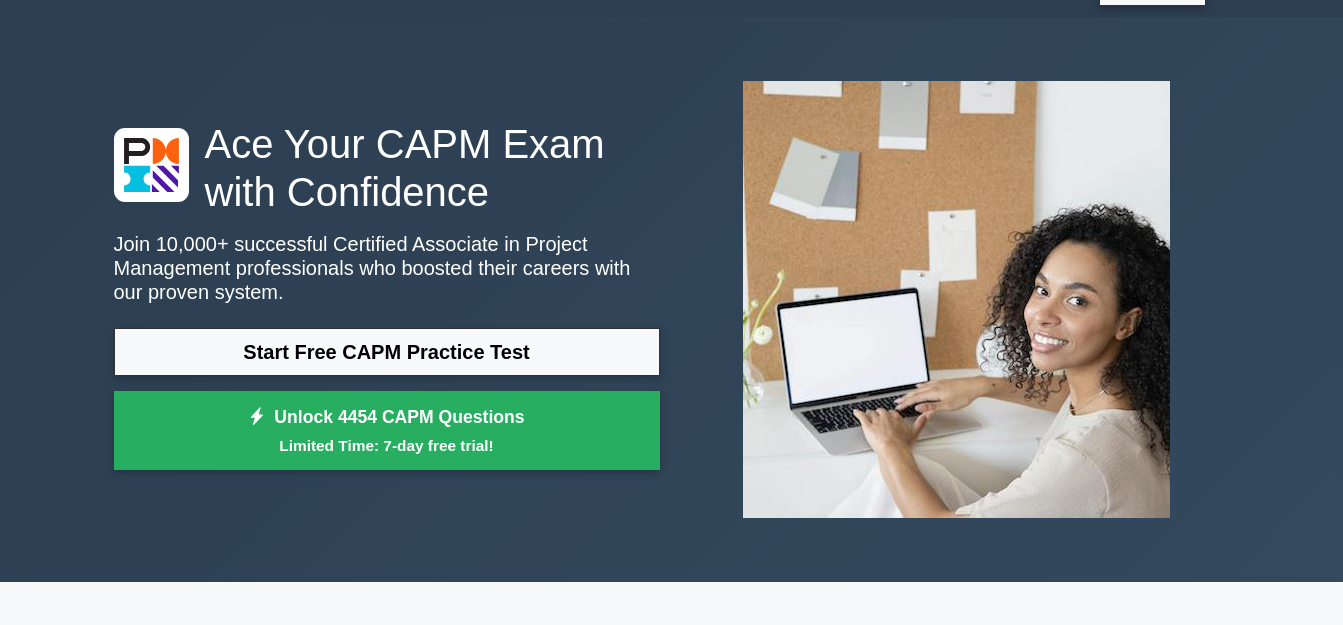scroll, scrollTop: 0, scrollLeft: 0, axis: both 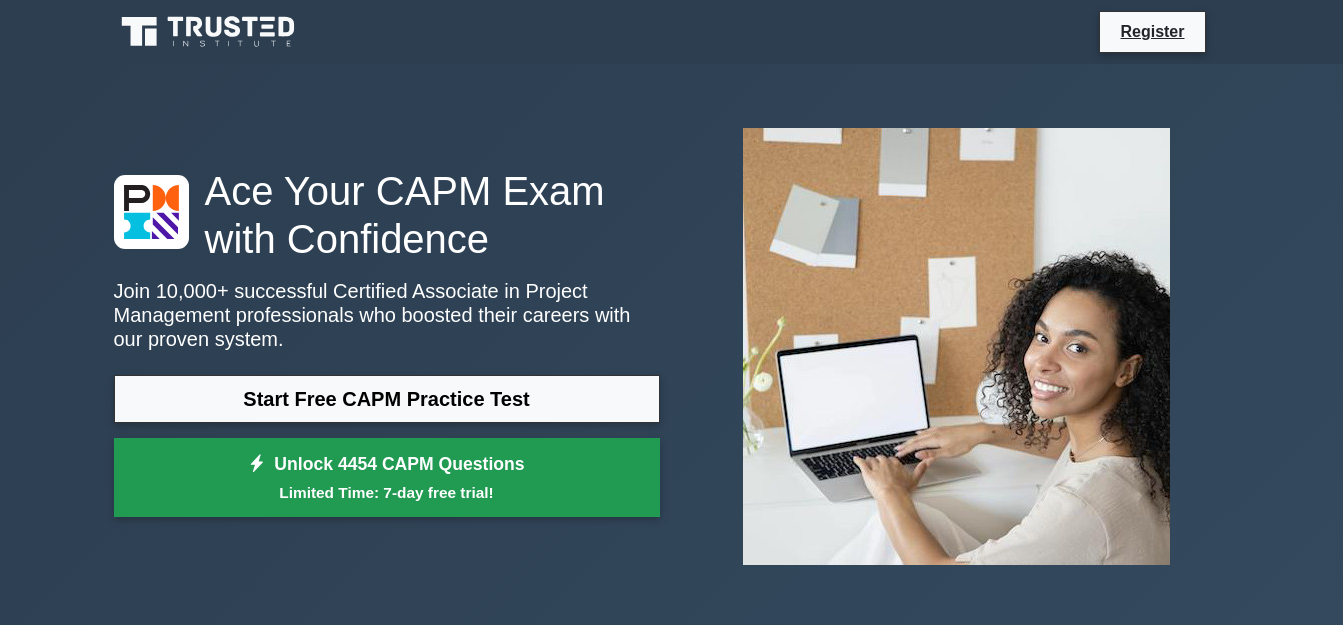 click on "Unlock 4454 CAPM Questions
Limited Time: 7-day free trial!" at bounding box center [387, 478] 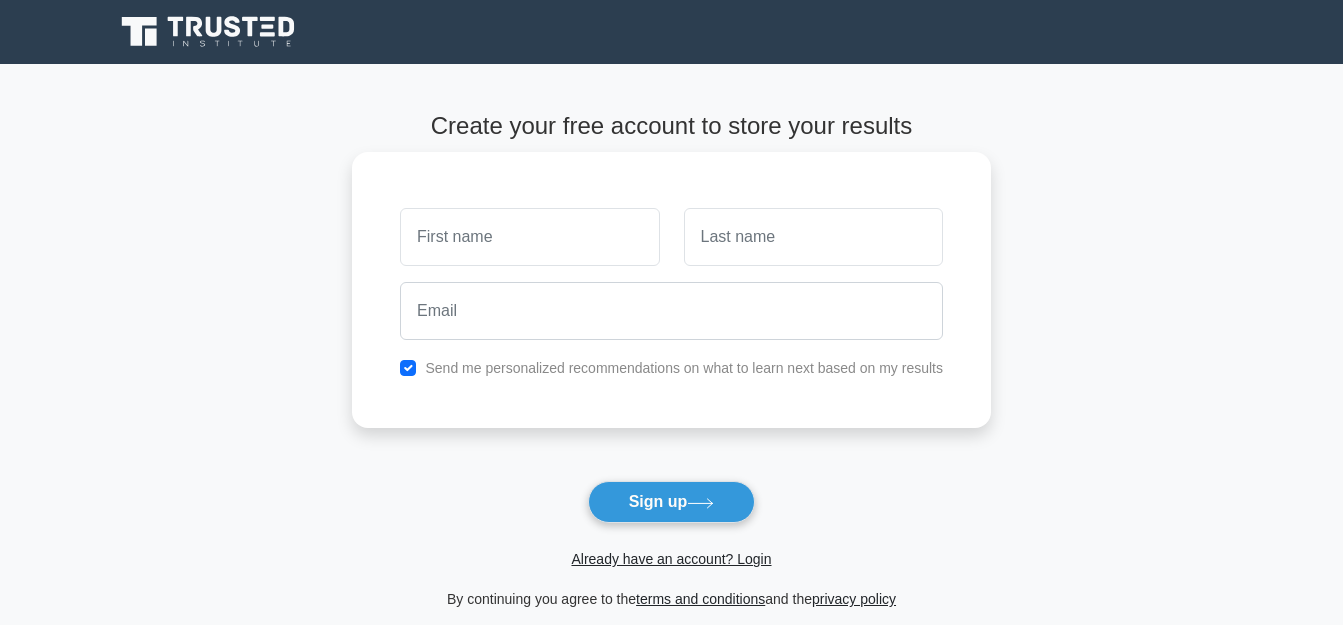 scroll, scrollTop: 0, scrollLeft: 0, axis: both 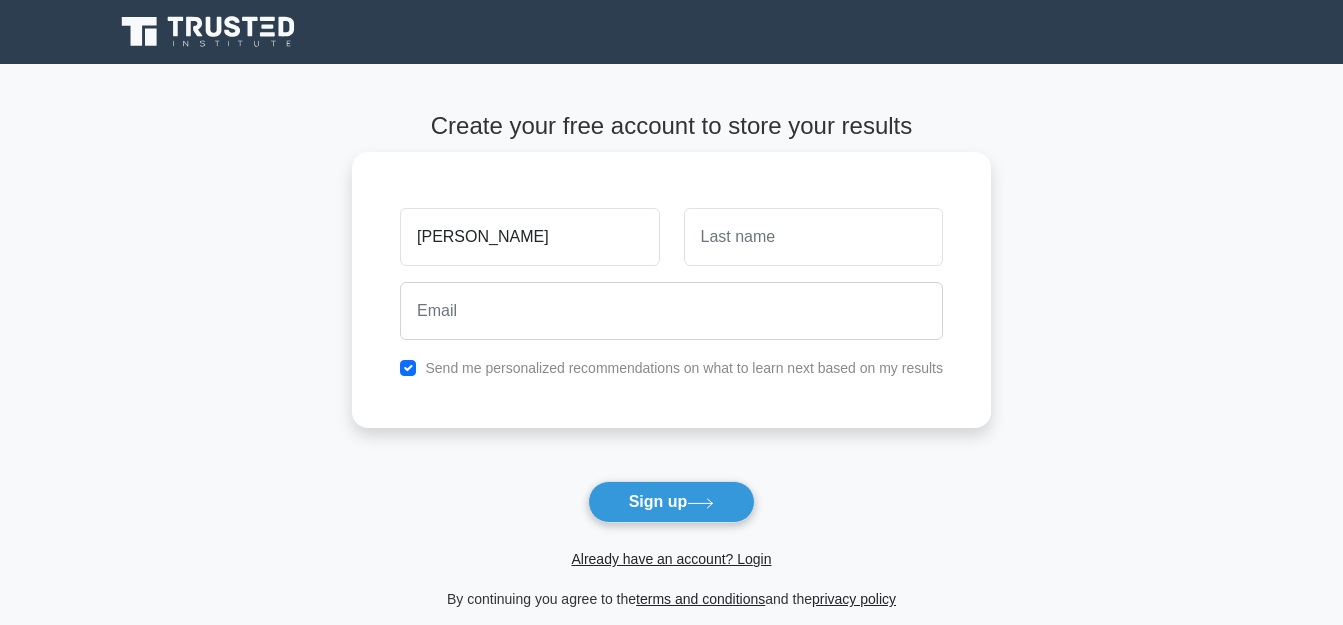 type on "[PERSON_NAME]" 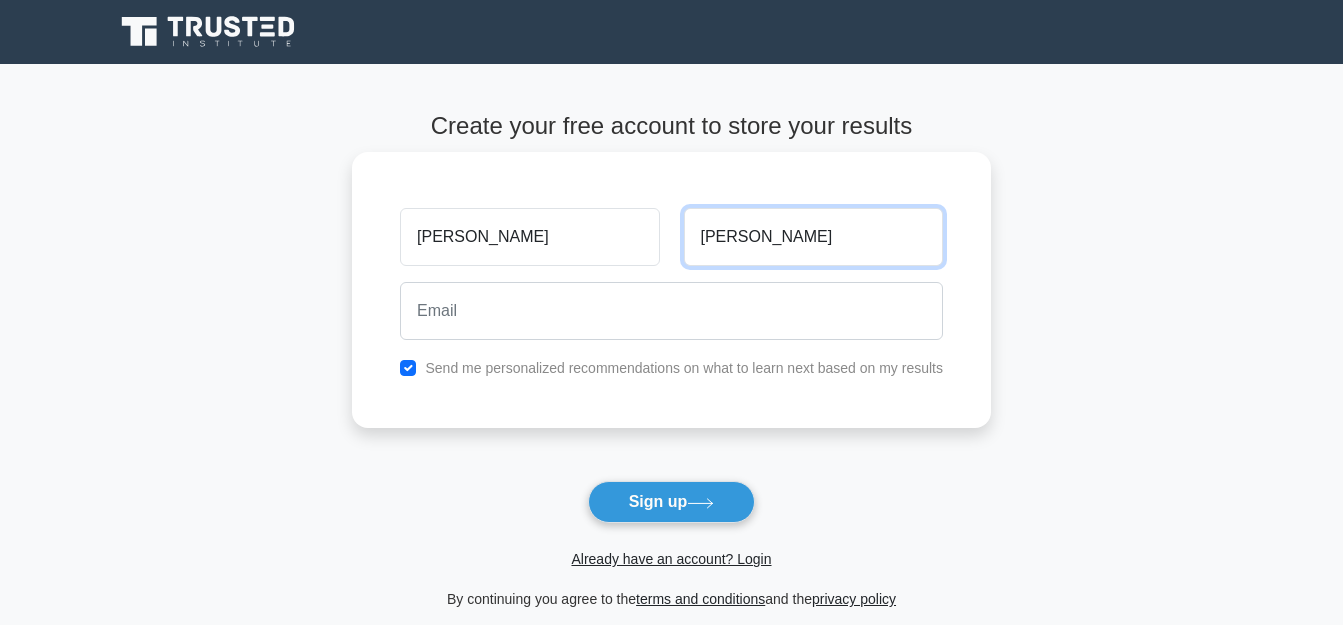 type on "Muhamad Salih" 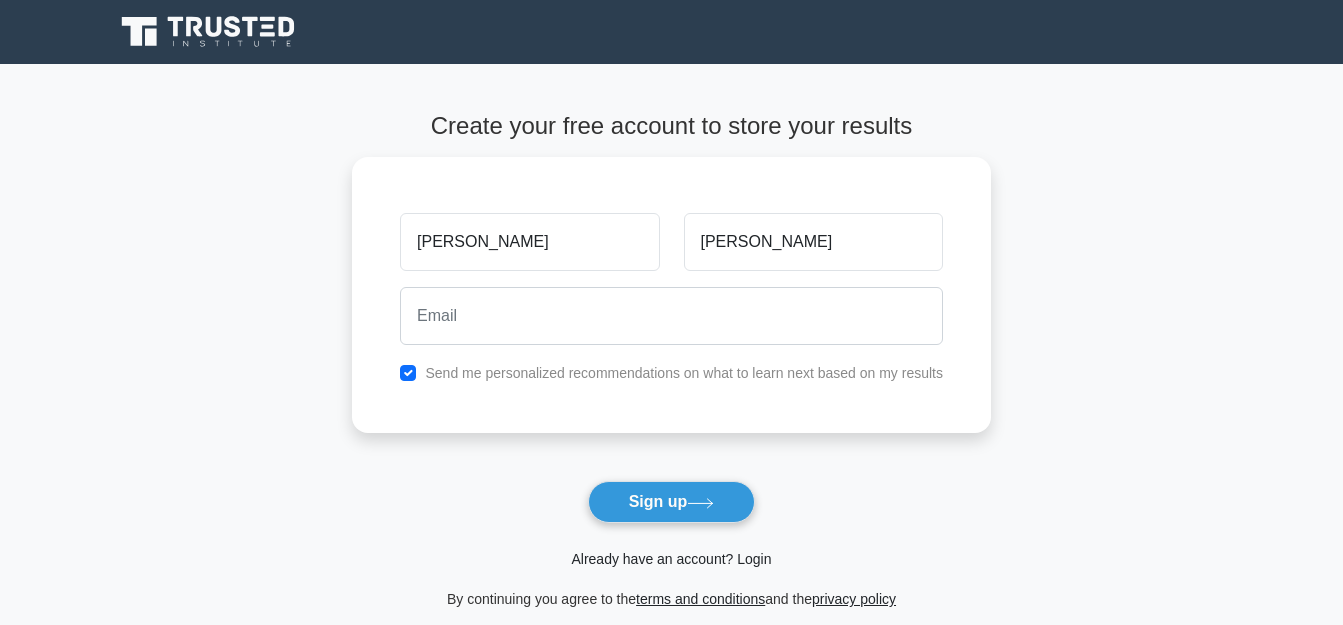 click on "Already have an account? Login" at bounding box center (671, 559) 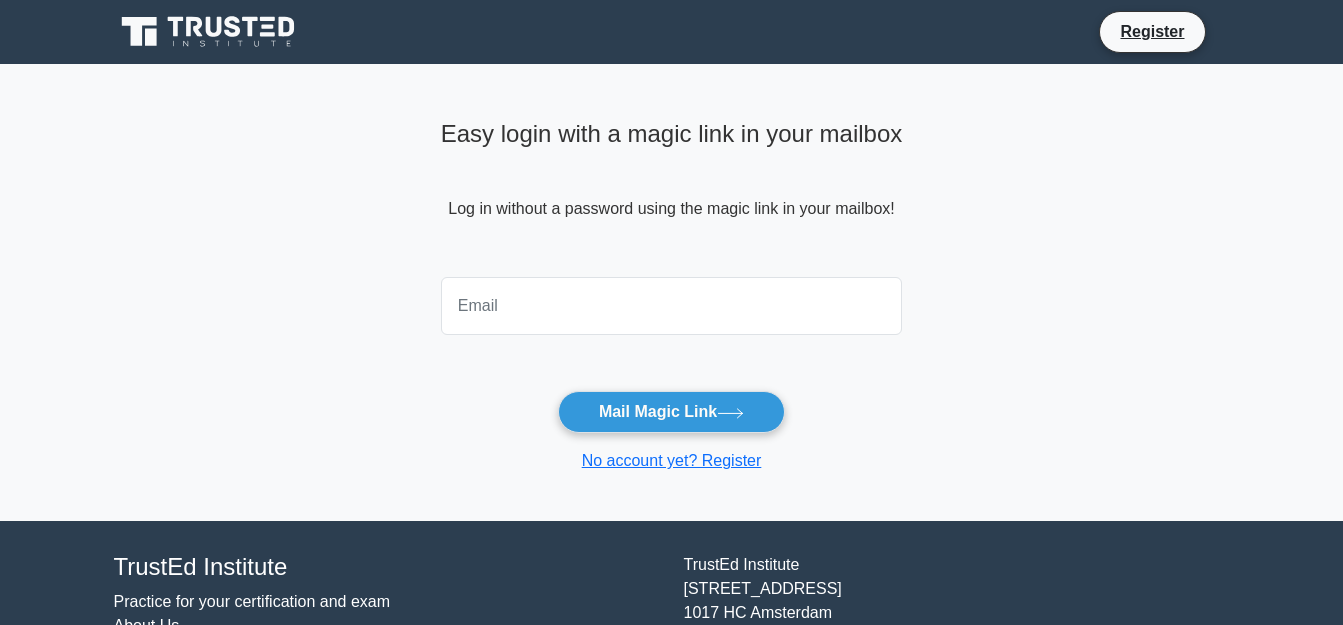 scroll, scrollTop: 0, scrollLeft: 0, axis: both 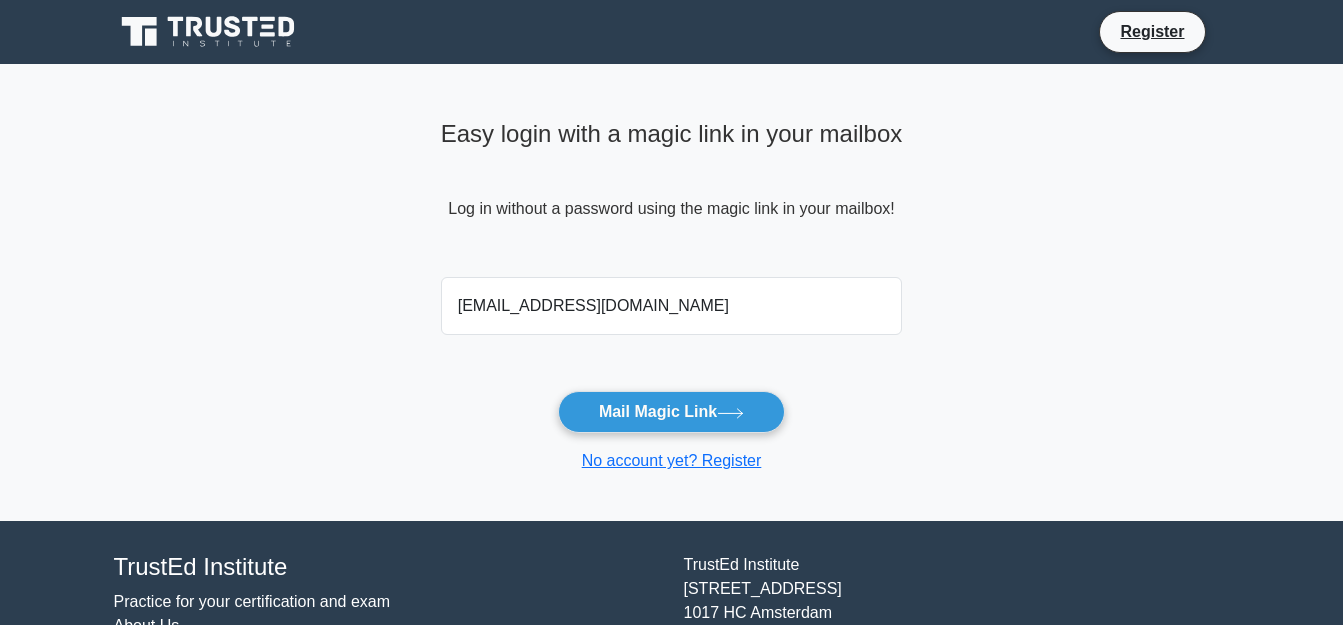 type on "husseinsalih2701@gmail.com" 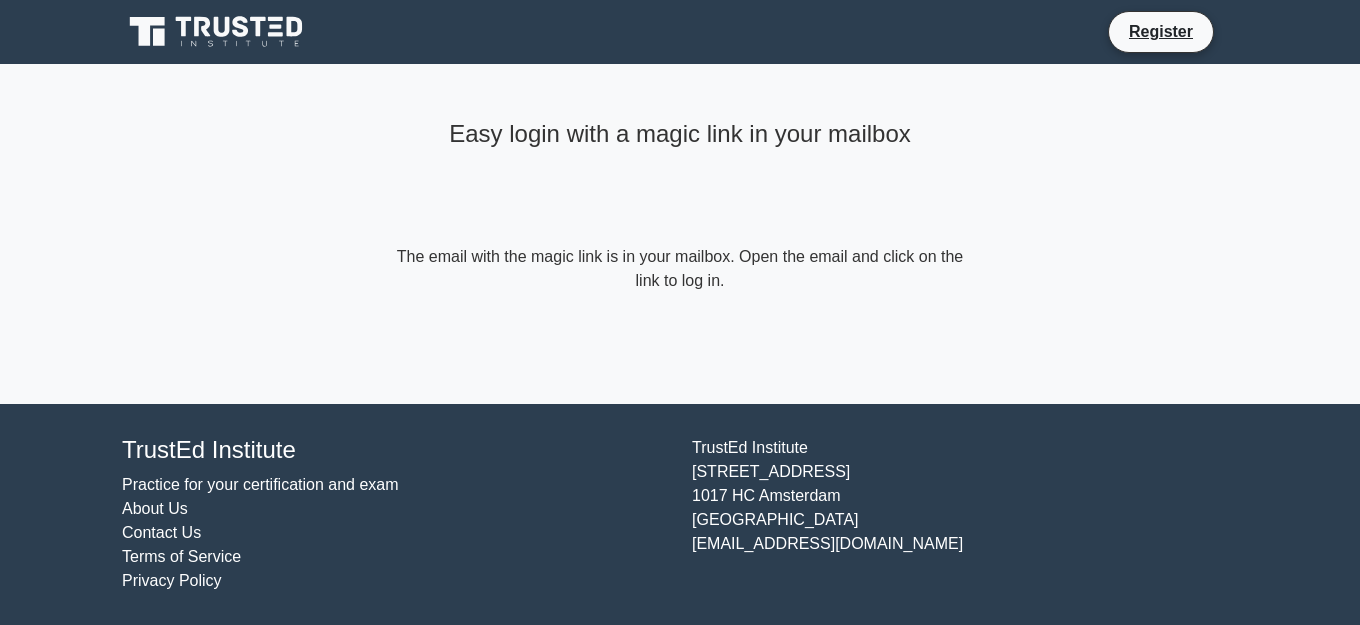 scroll, scrollTop: 0, scrollLeft: 0, axis: both 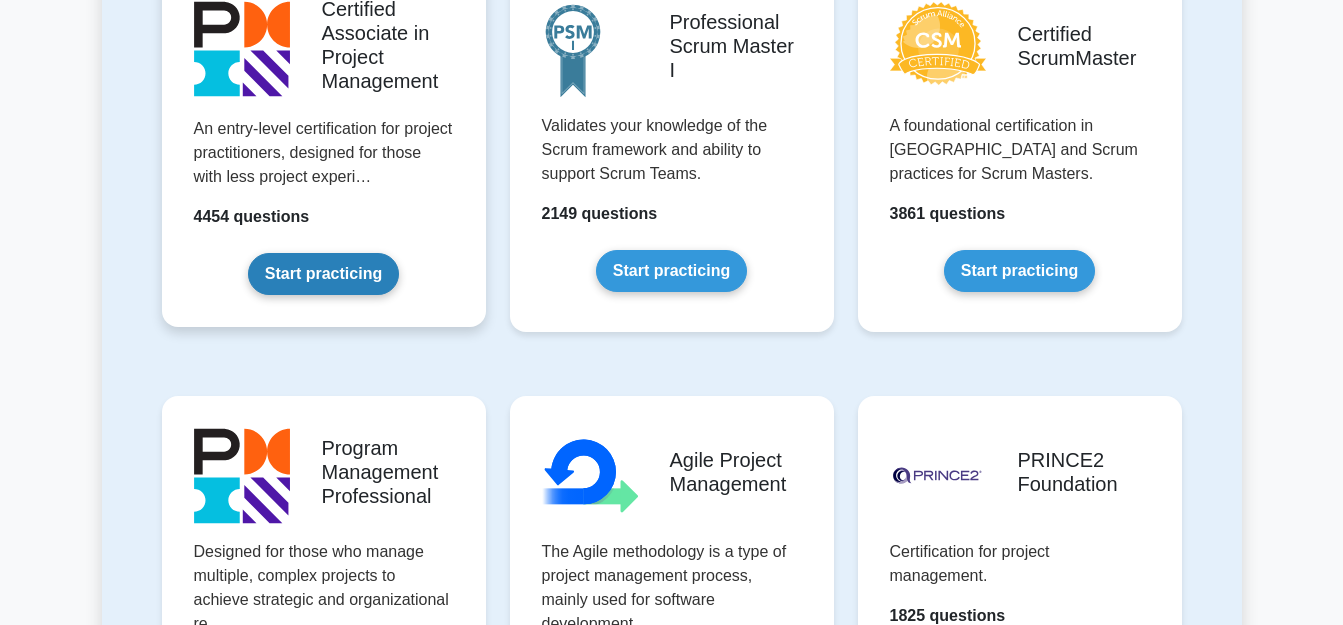 click on "Start practicing" at bounding box center [323, 274] 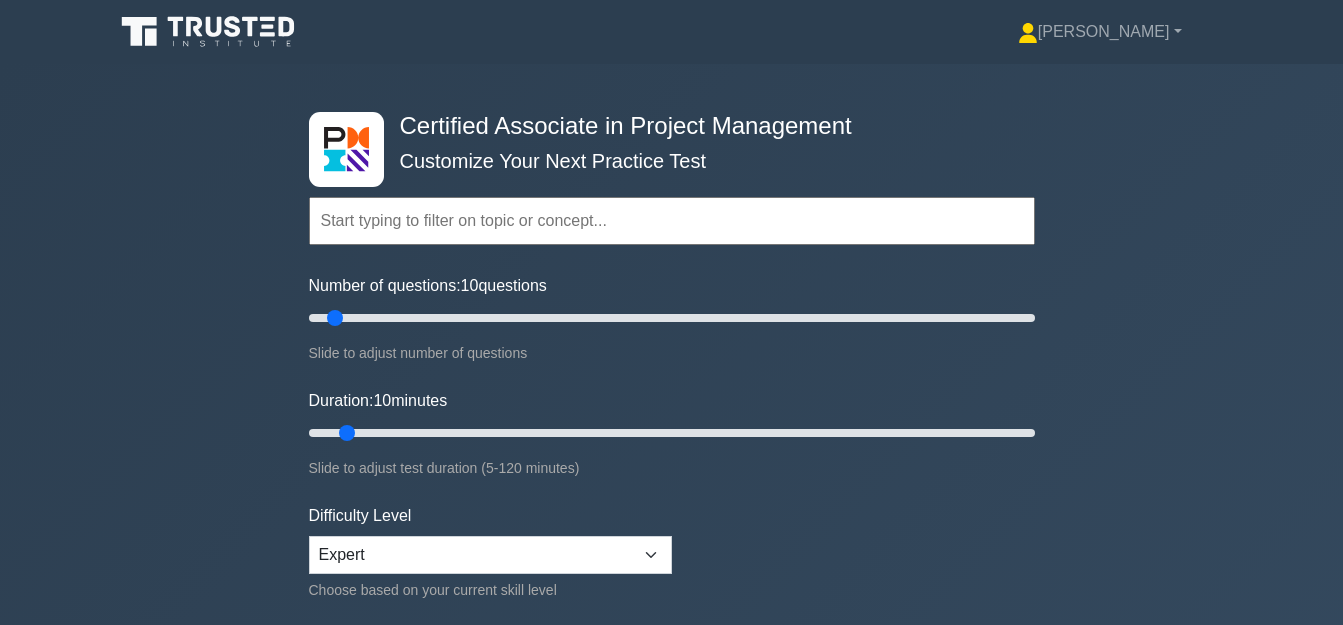 scroll, scrollTop: 0, scrollLeft: 0, axis: both 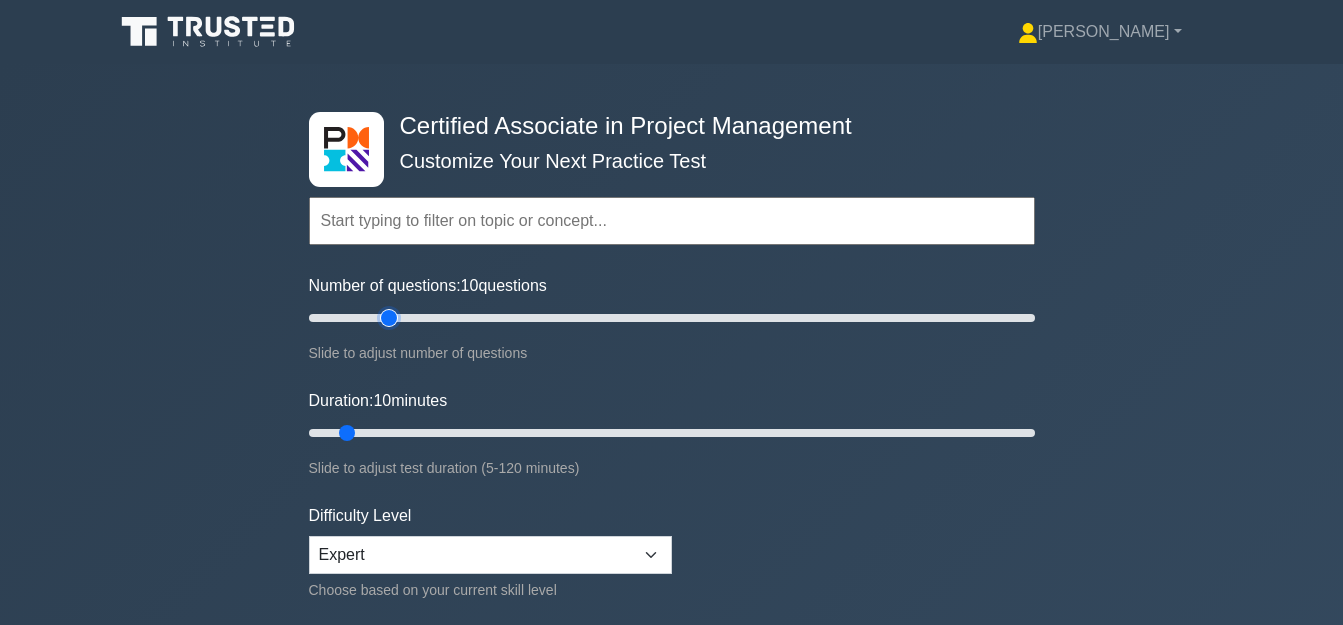 click on "Number of questions:  10  questions" at bounding box center (672, 318) 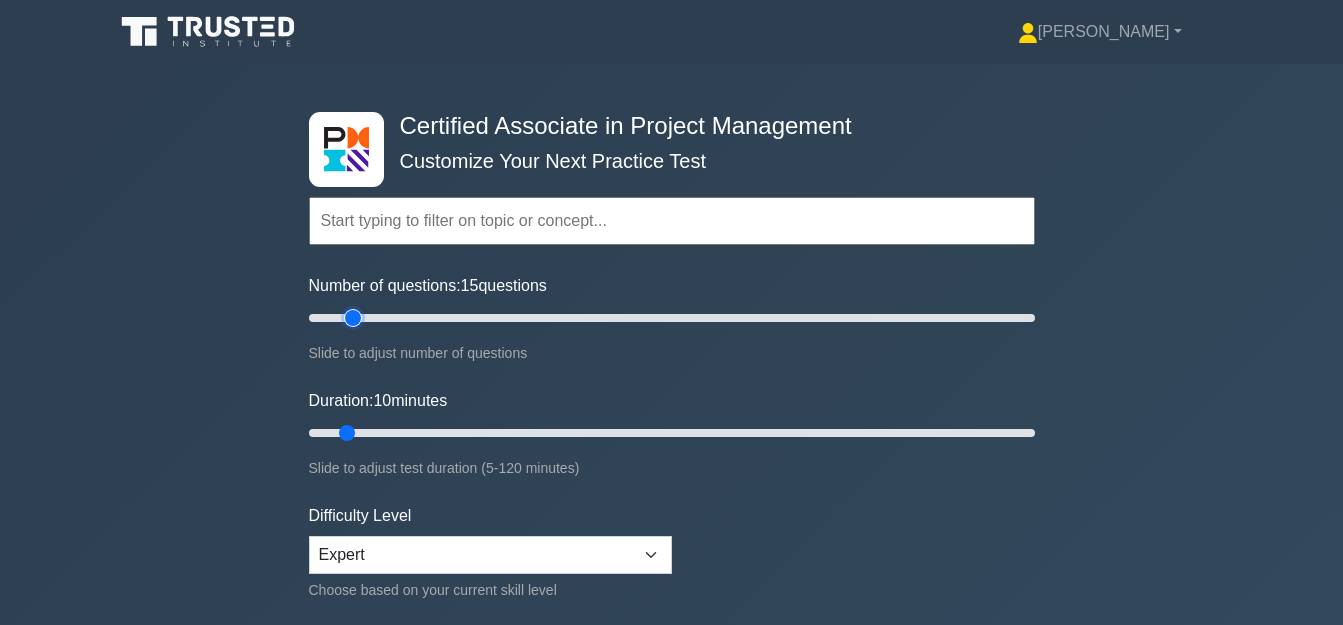click on "Number of questions:  15  questions" at bounding box center (672, 318) 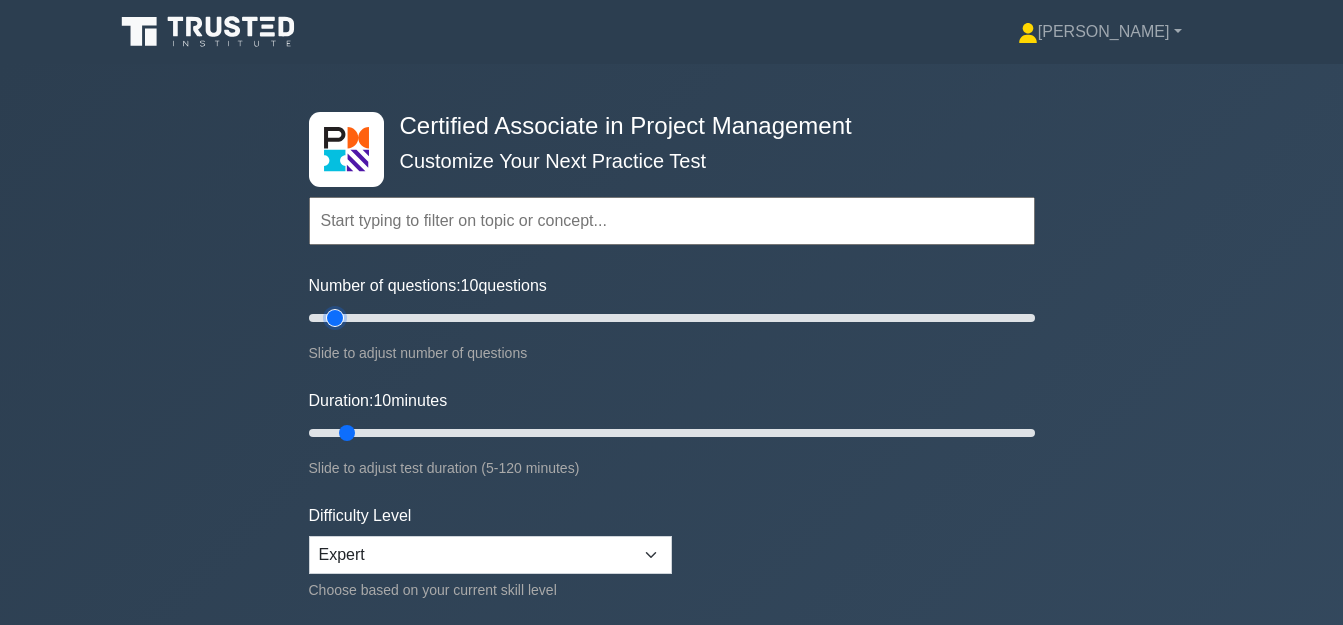 click on "Number of questions:  10  questions" at bounding box center (672, 318) 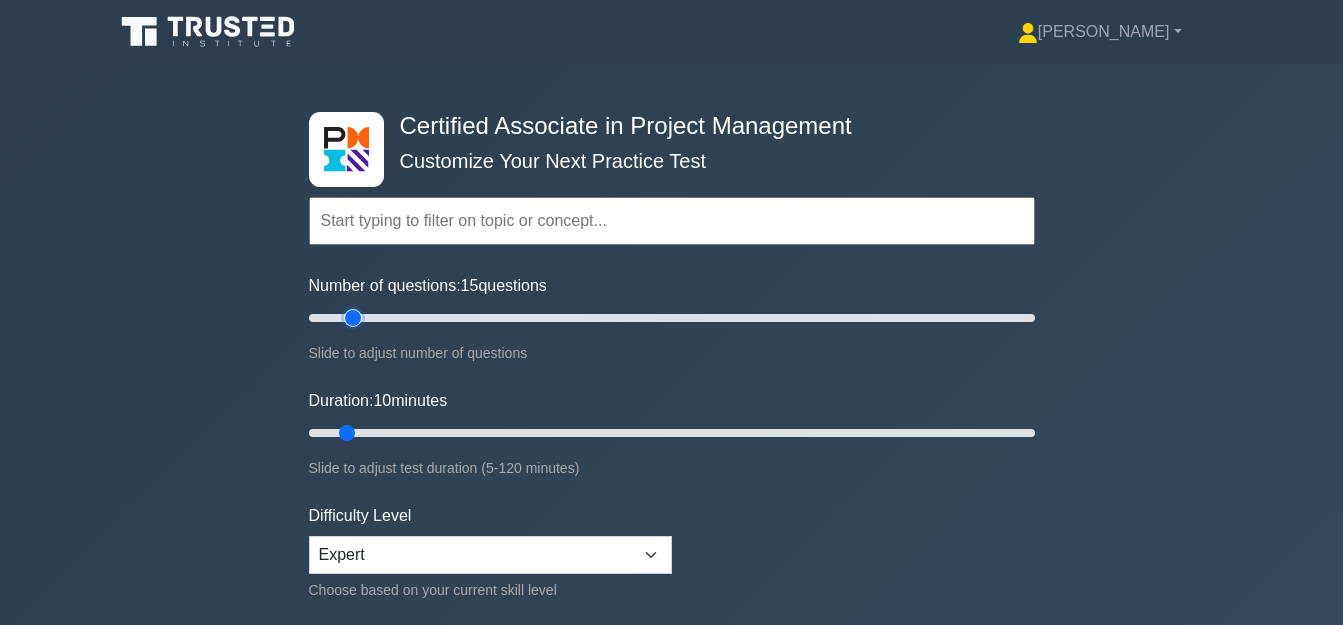 type on "15" 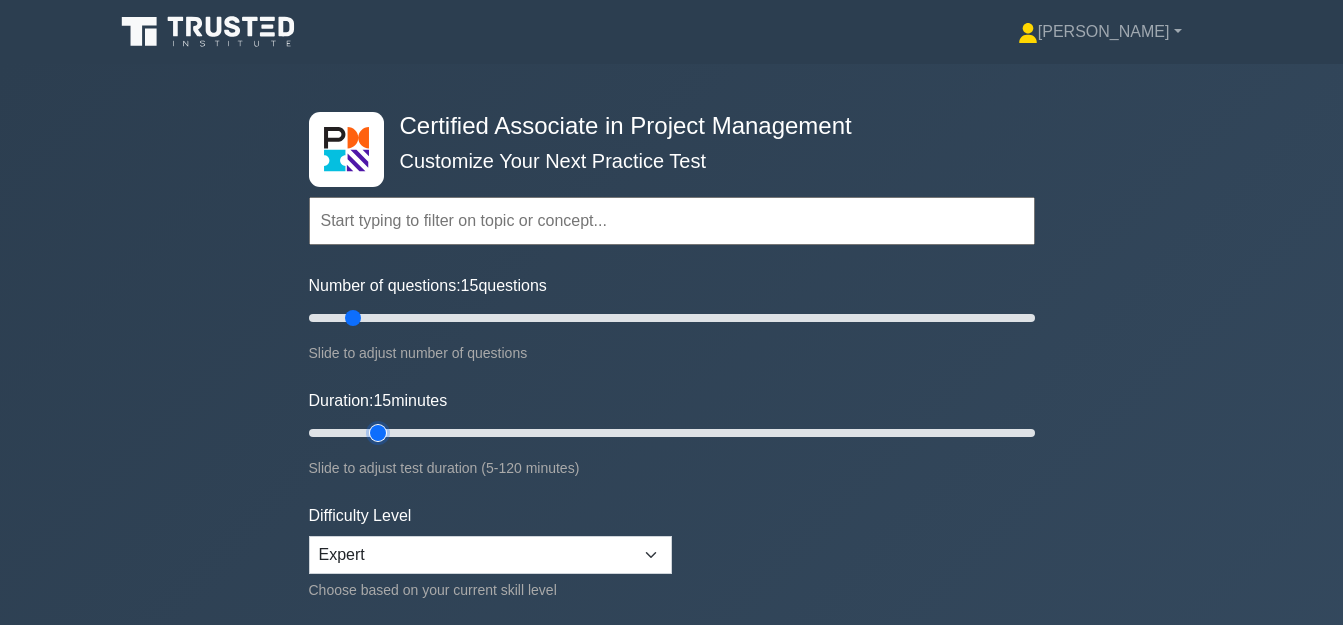 type on "15" 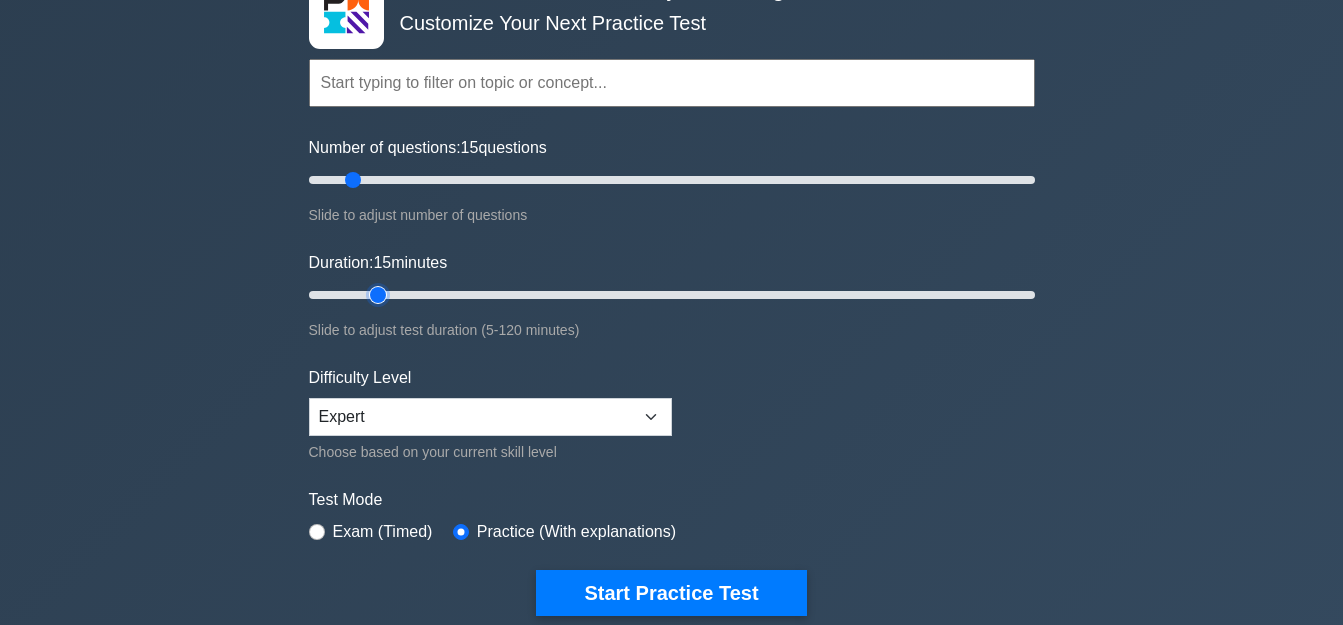 scroll, scrollTop: 306, scrollLeft: 0, axis: vertical 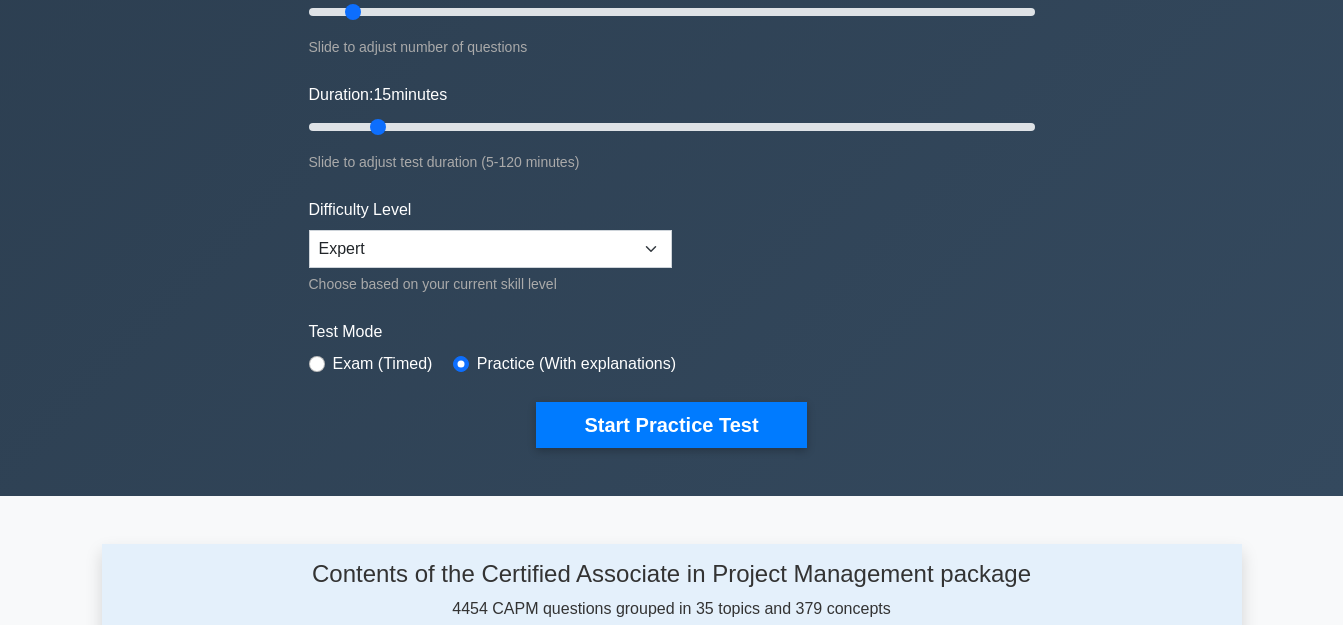 click on "Exam (Timed)" at bounding box center [383, 364] 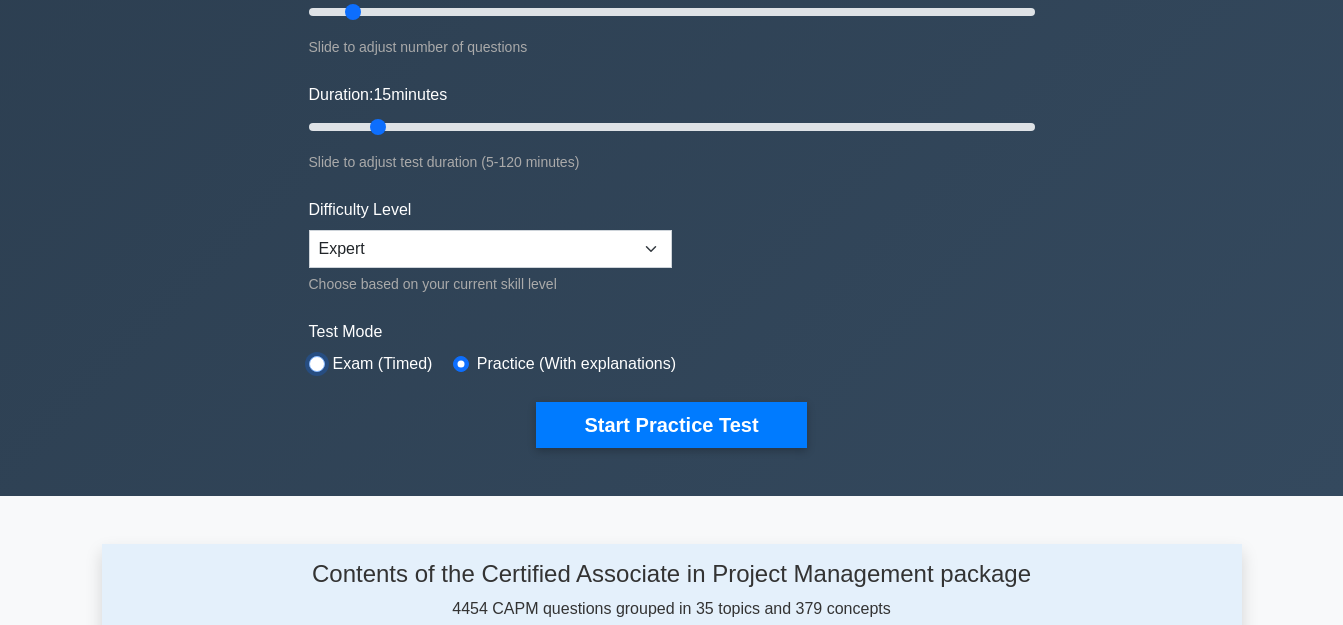 click at bounding box center [317, 364] 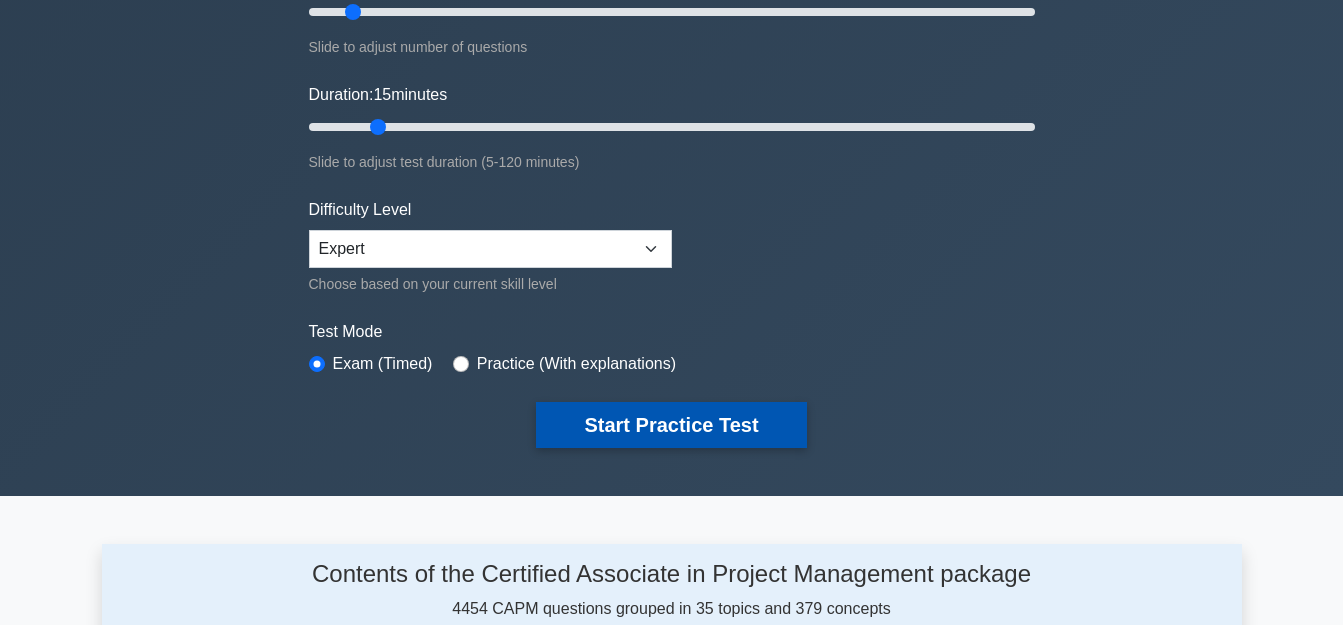 click on "Start Practice Test" at bounding box center (671, 425) 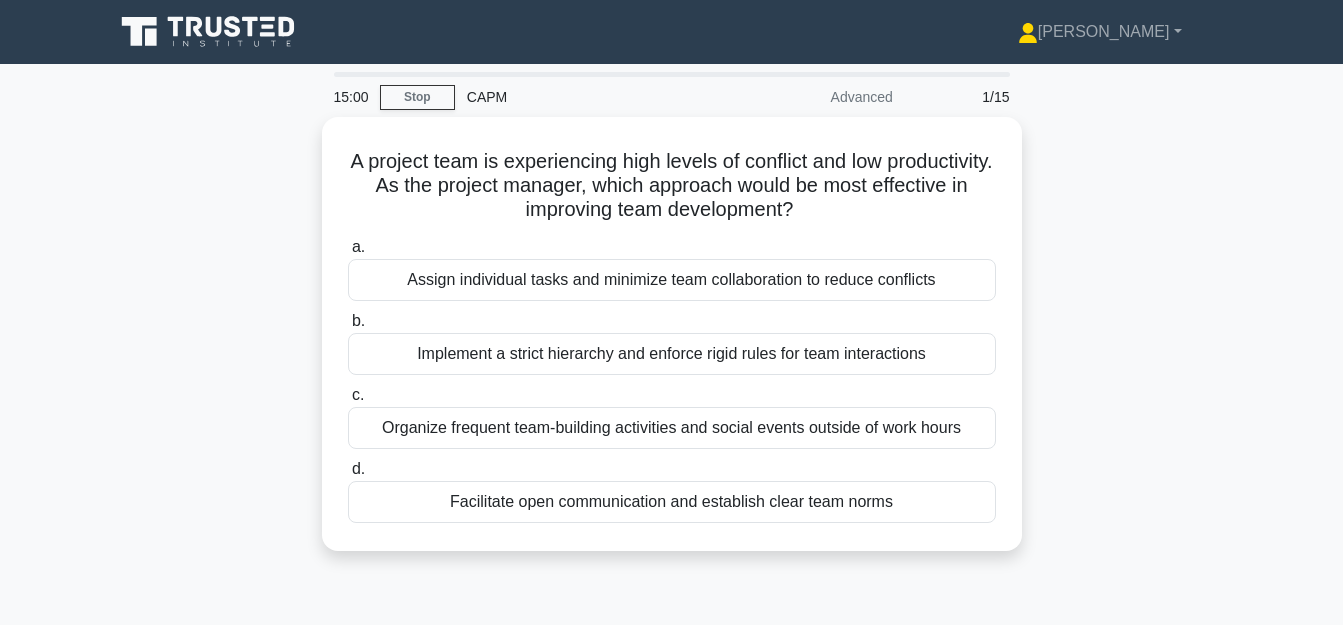 scroll, scrollTop: 0, scrollLeft: 0, axis: both 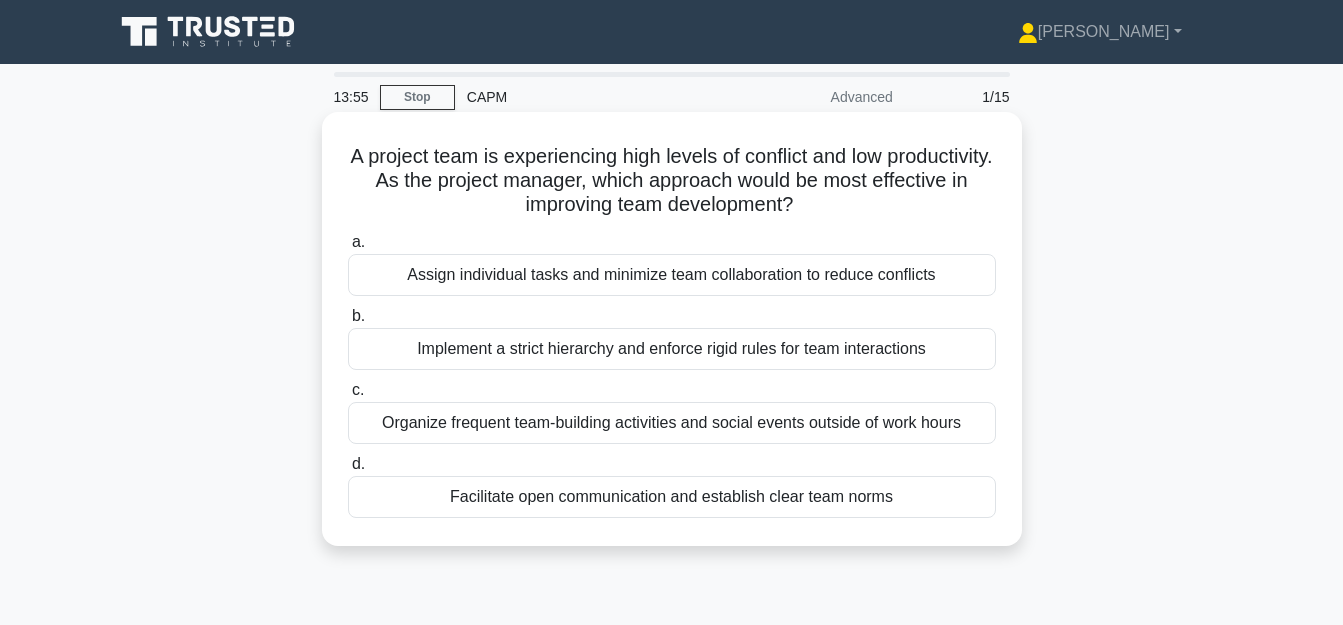click on "Organize frequent team-building activities and social events outside of work hours" at bounding box center (672, 423) 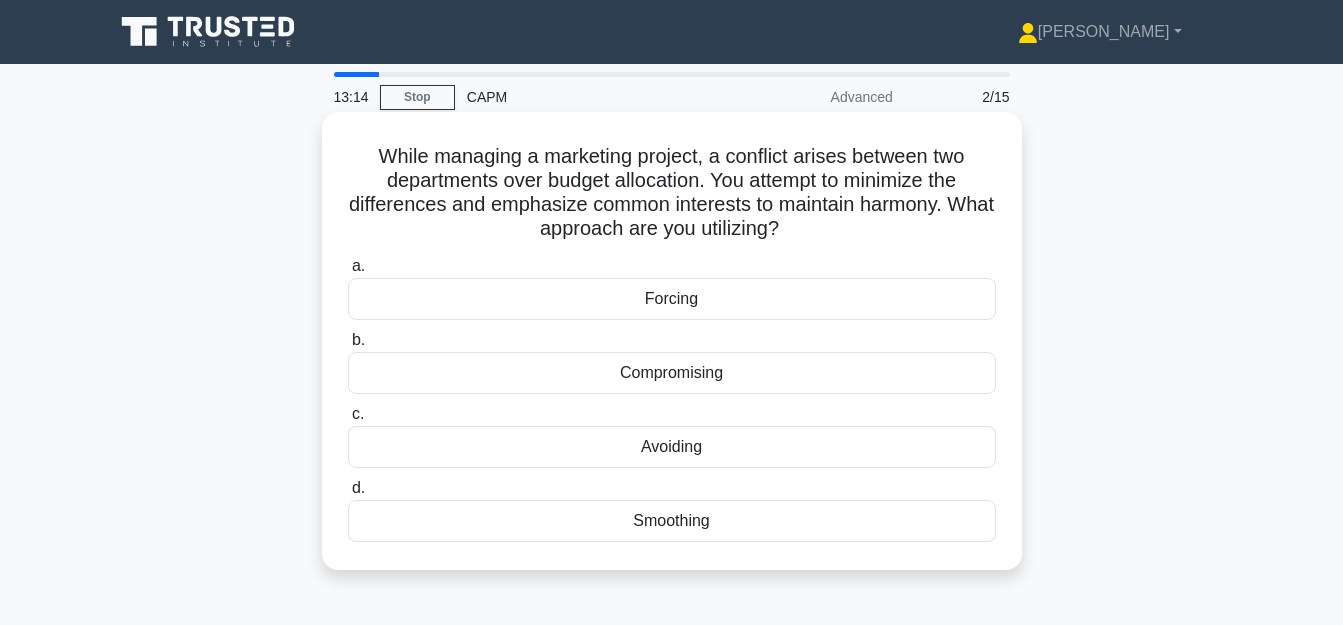 click on "Smoothing" at bounding box center (672, 521) 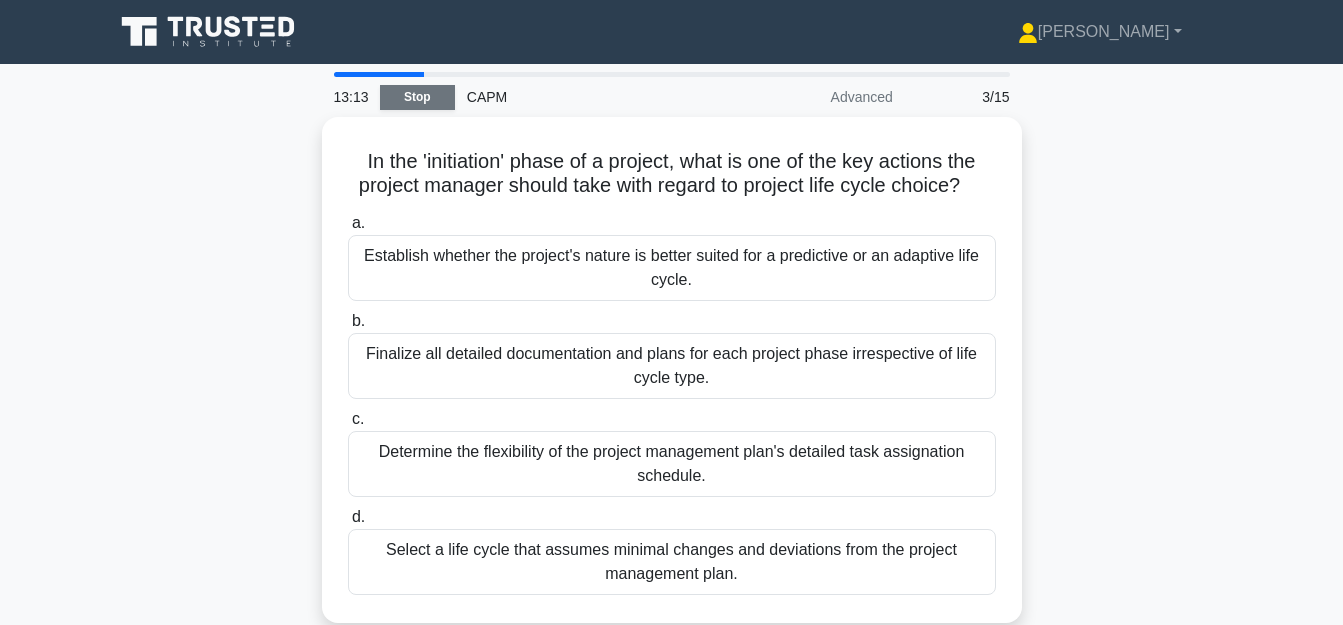 click on "Stop" at bounding box center (417, 97) 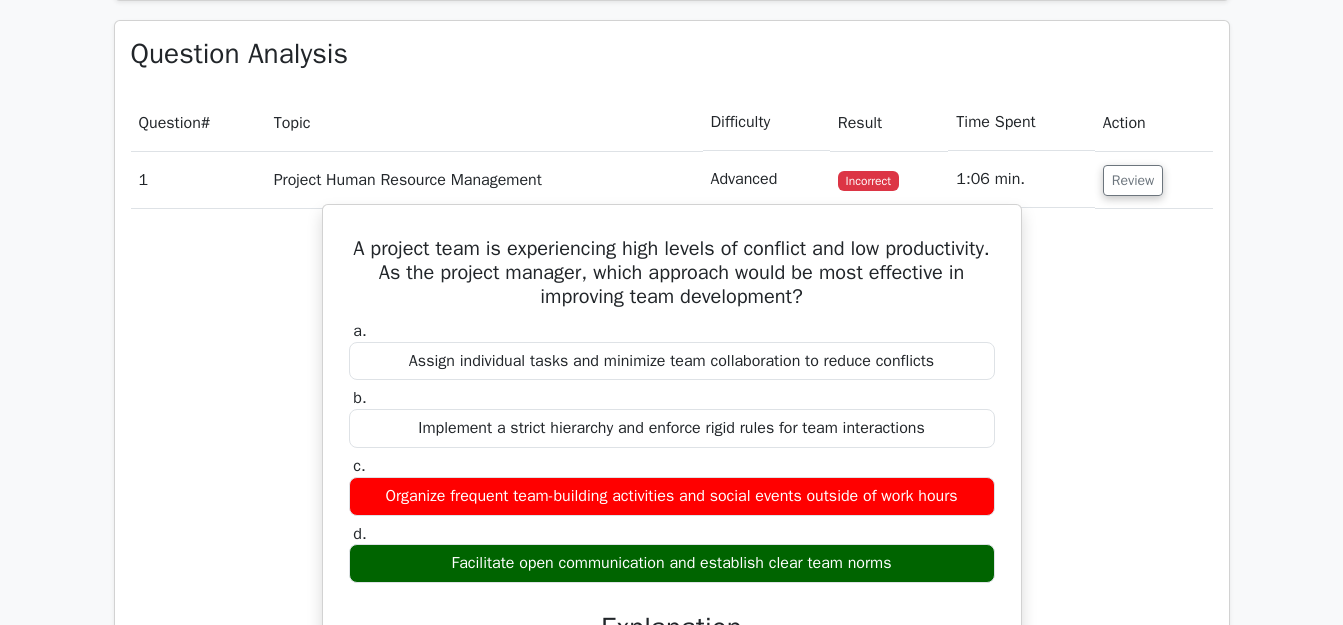 scroll, scrollTop: 918, scrollLeft: 0, axis: vertical 